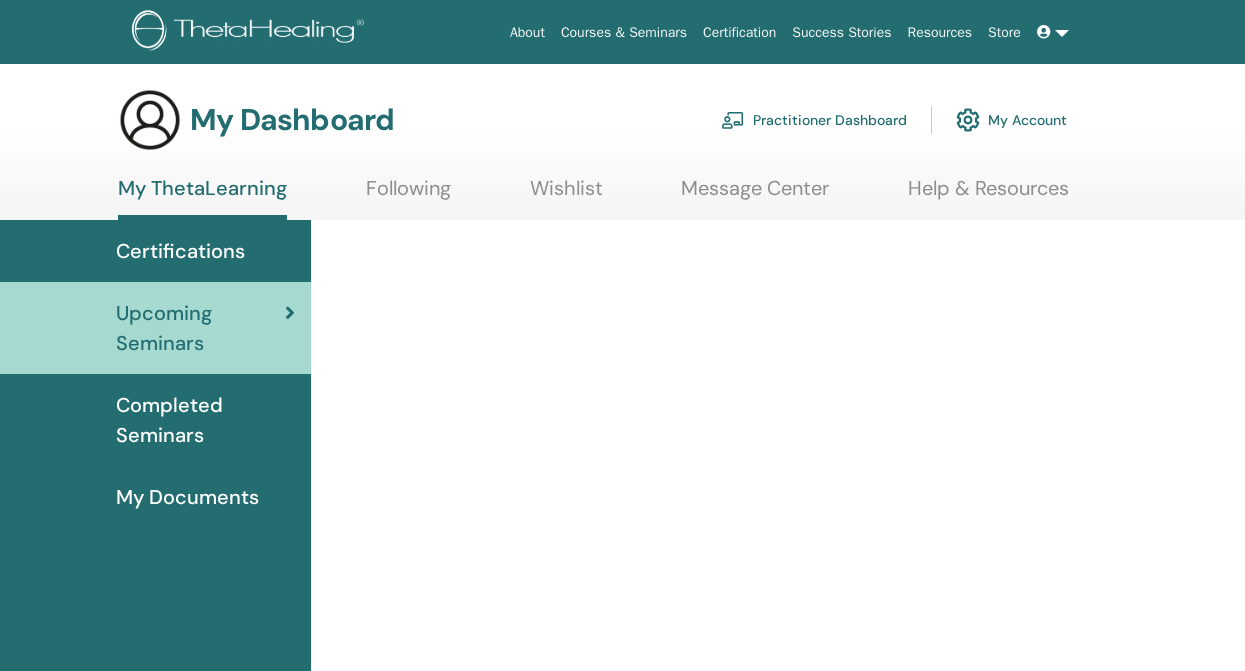 scroll, scrollTop: 0, scrollLeft: 0, axis: both 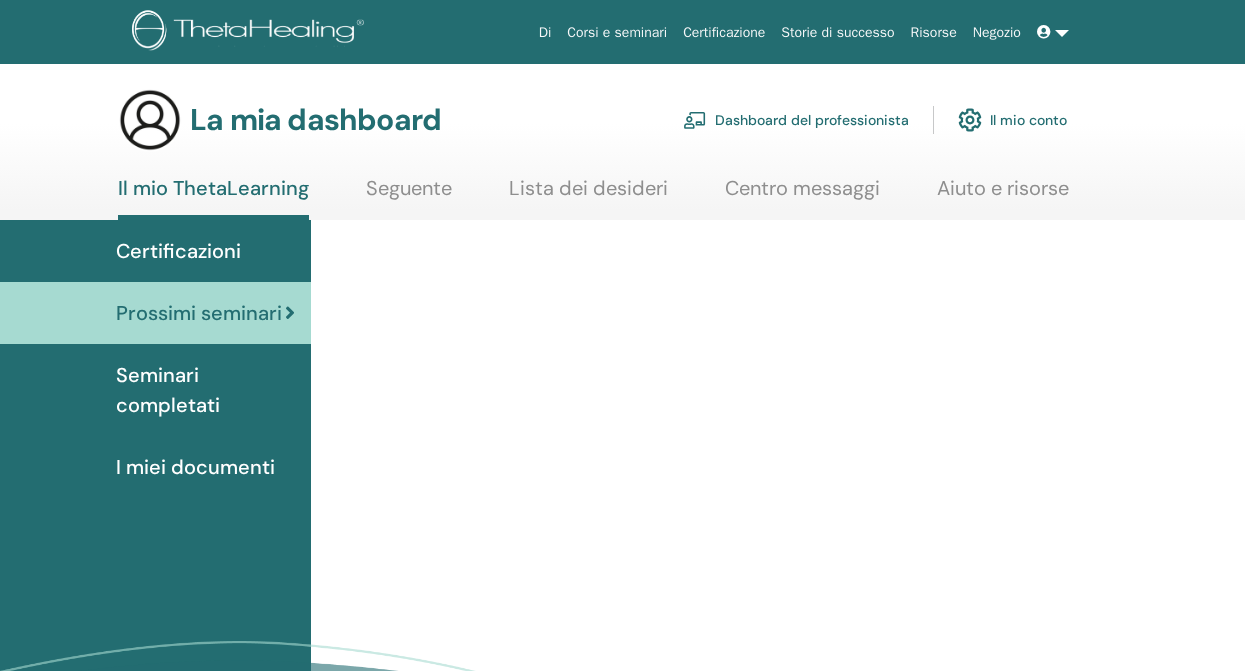 click on "Seminari completati" at bounding box center (168, 390) 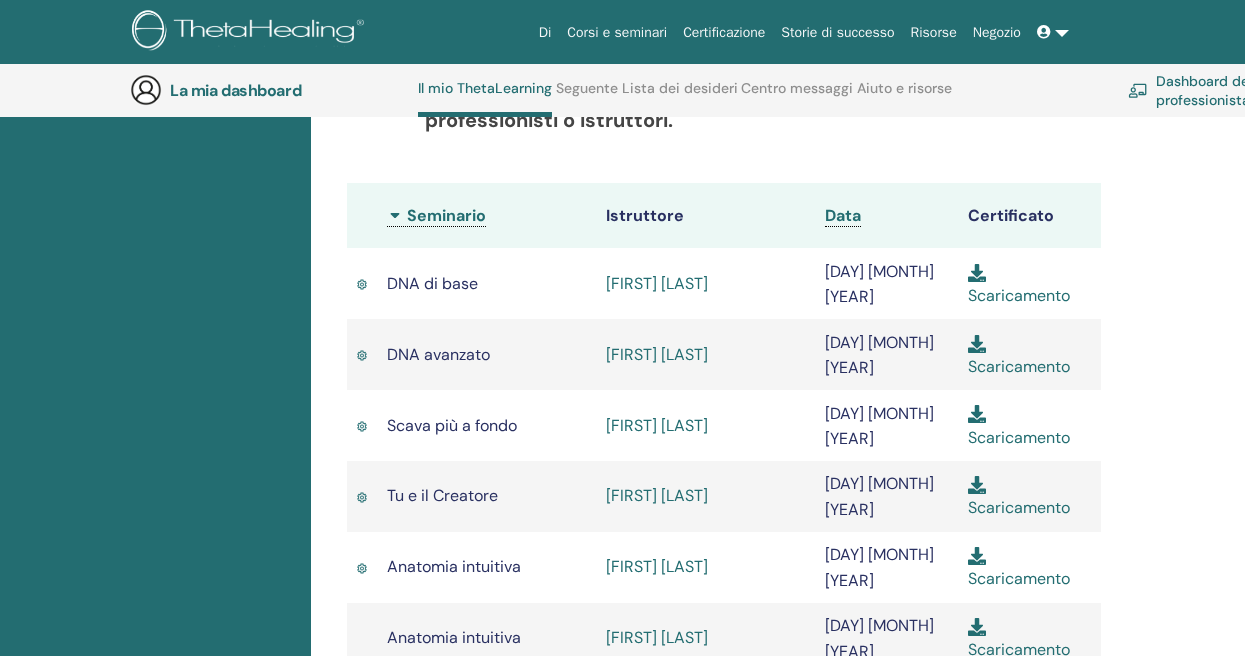 scroll, scrollTop: 618, scrollLeft: 0, axis: vertical 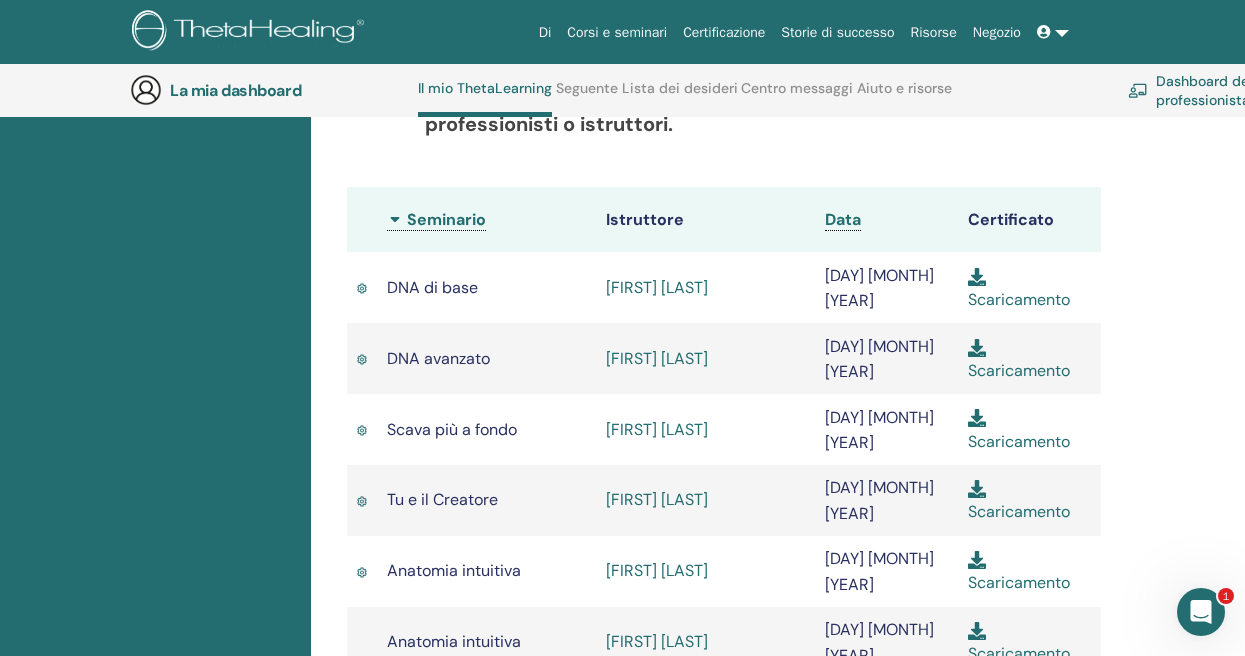 click at bounding box center (977, 560) 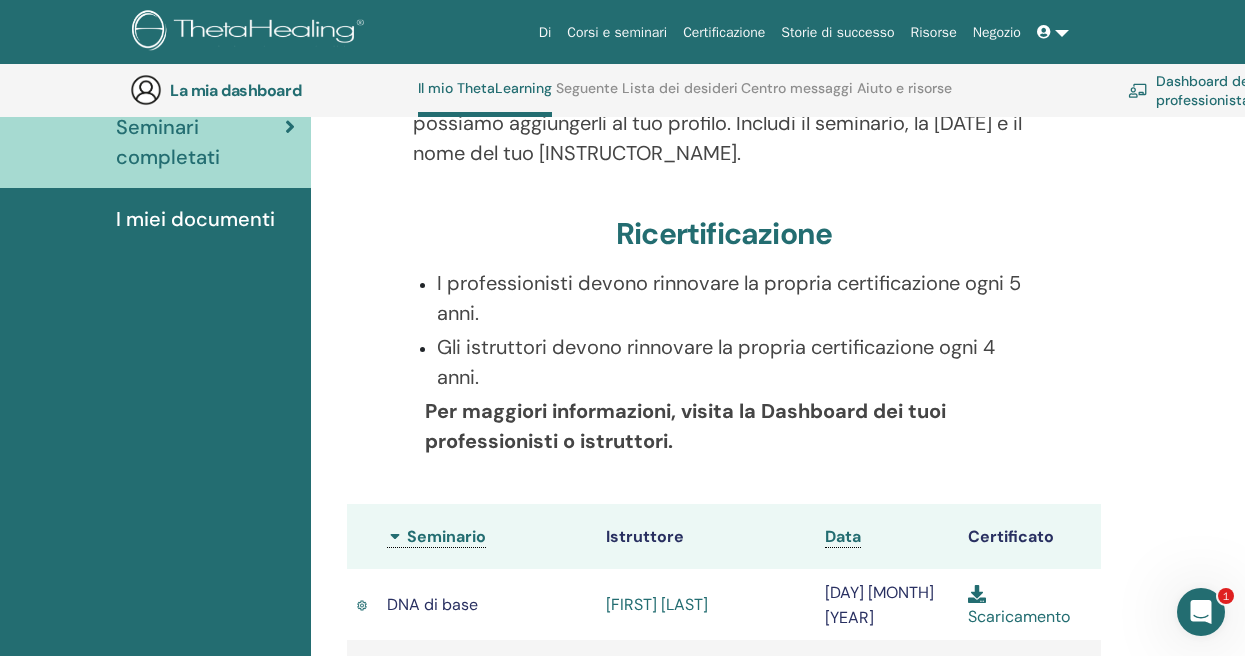 scroll, scrollTop: 289, scrollLeft: 0, axis: vertical 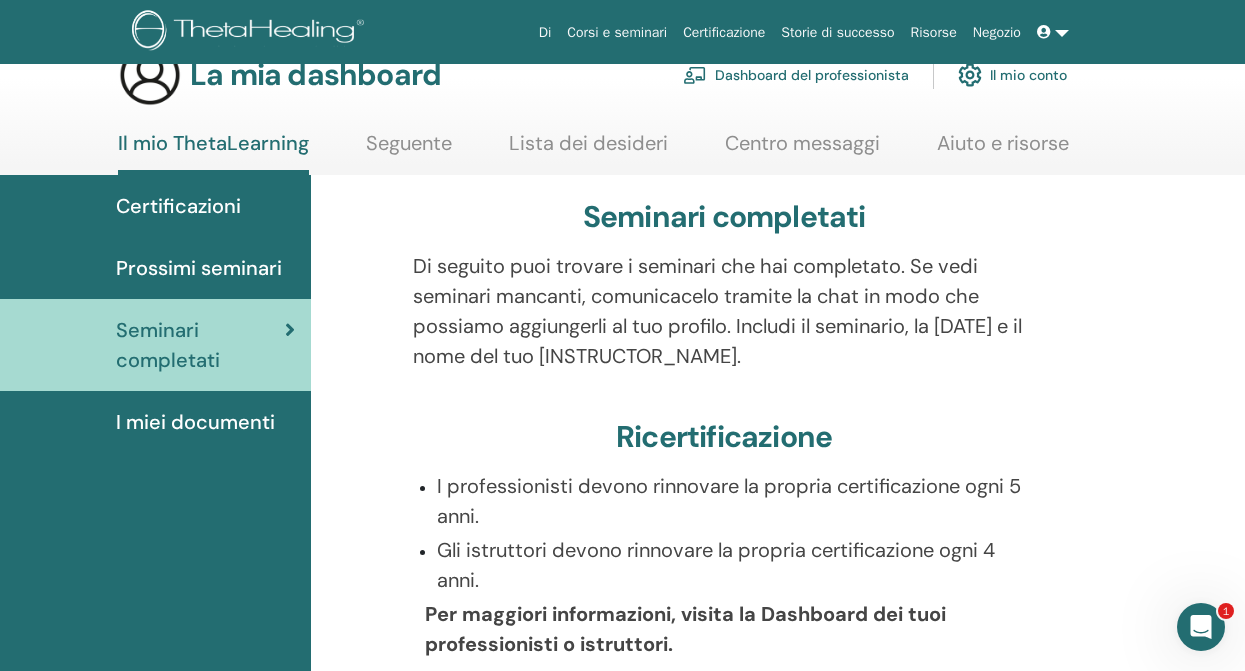 click on "Certificazioni" at bounding box center [178, 206] 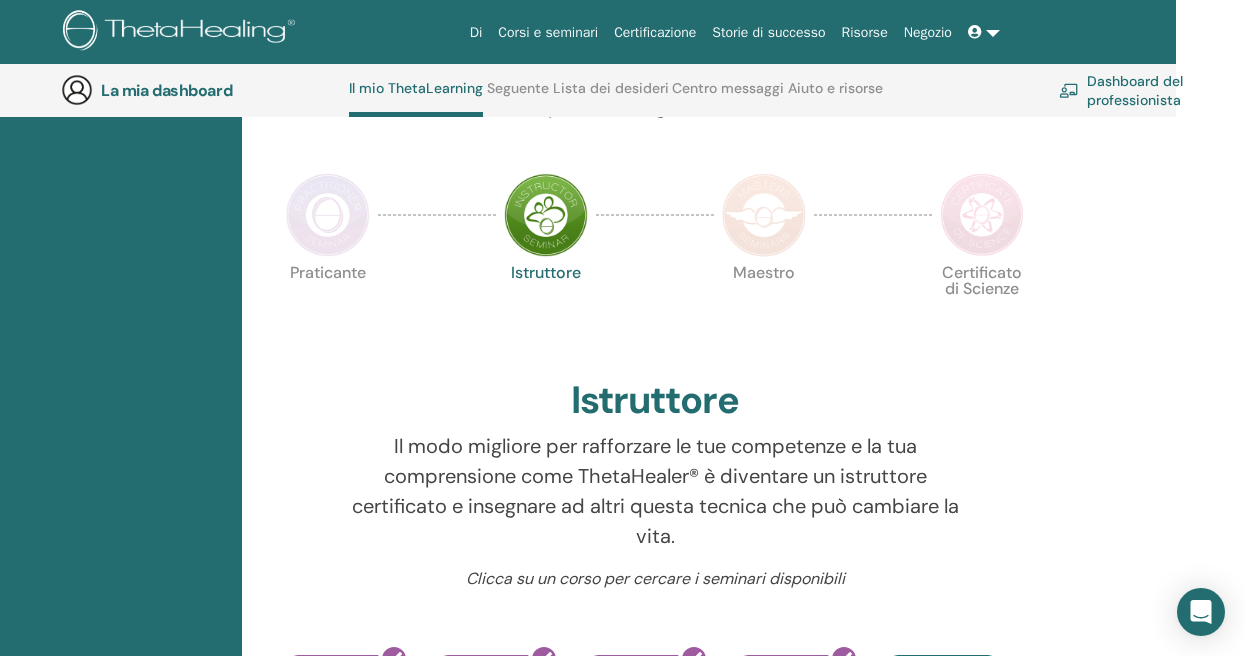 scroll, scrollTop: 426, scrollLeft: 69, axis: both 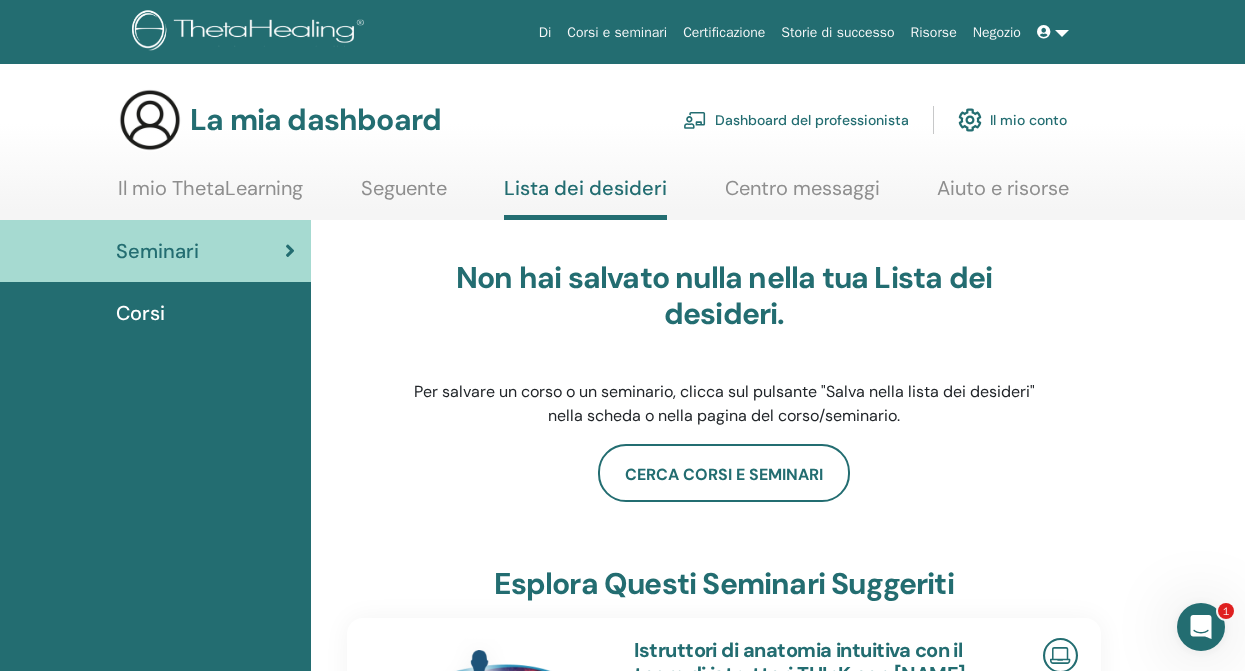 click on "Seminari" at bounding box center [157, 251] 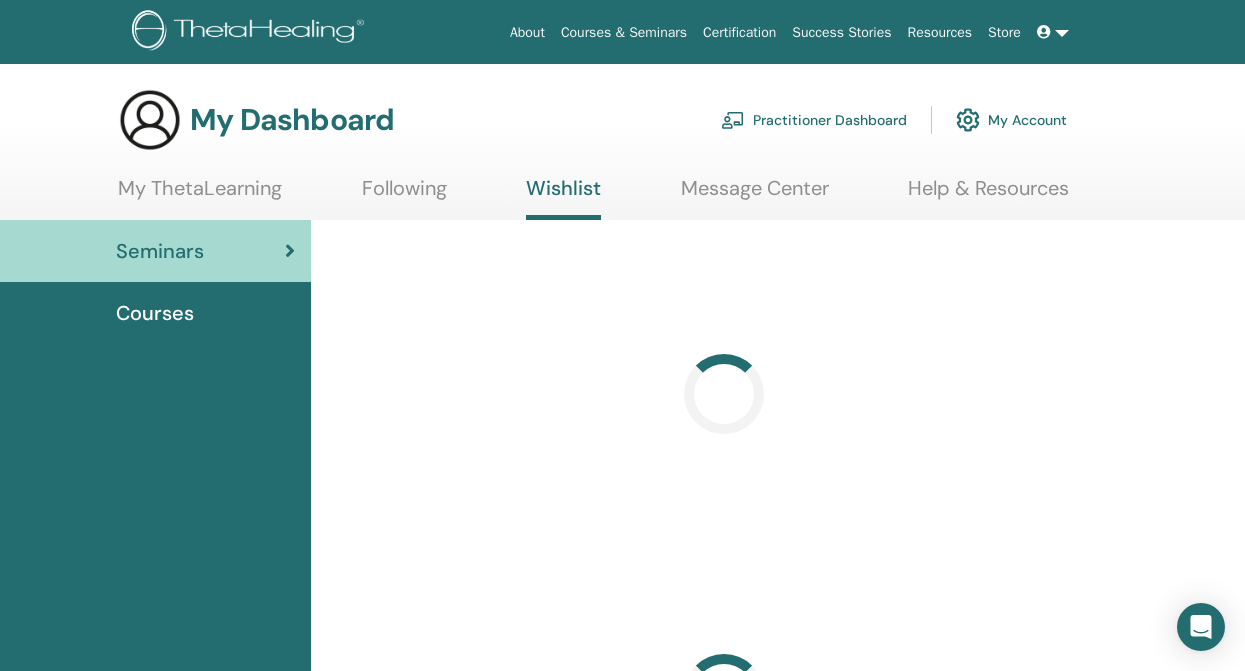 scroll, scrollTop: 0, scrollLeft: 0, axis: both 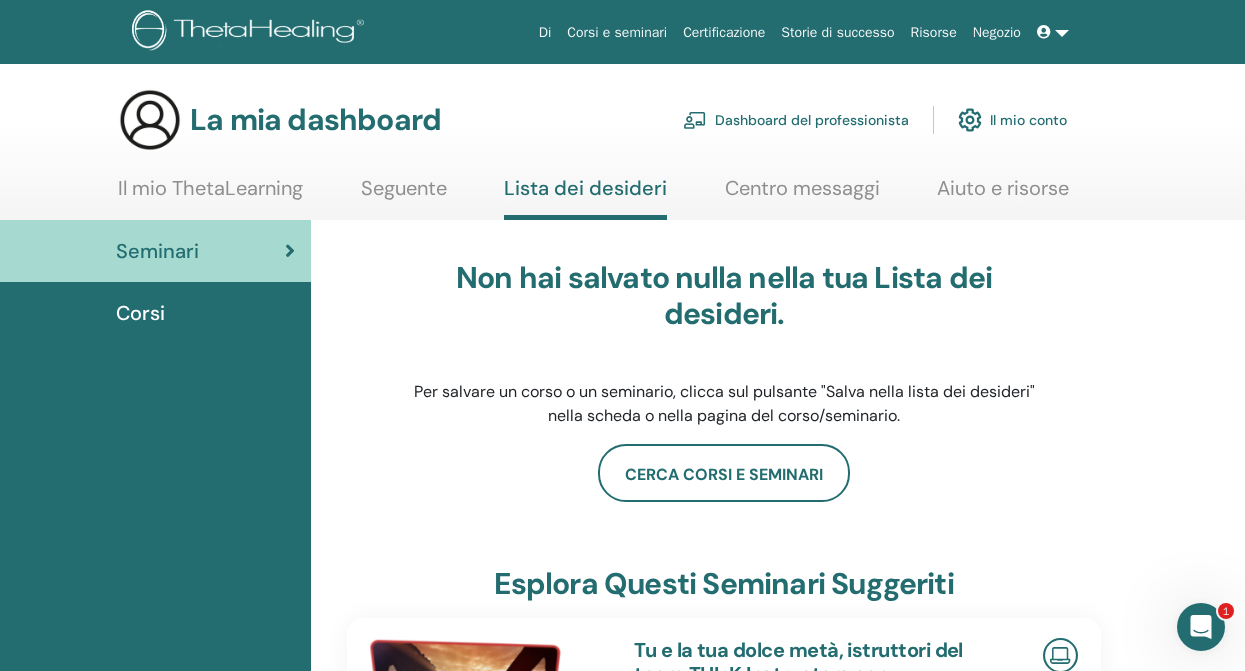 click on "Seminari" at bounding box center [155, 251] 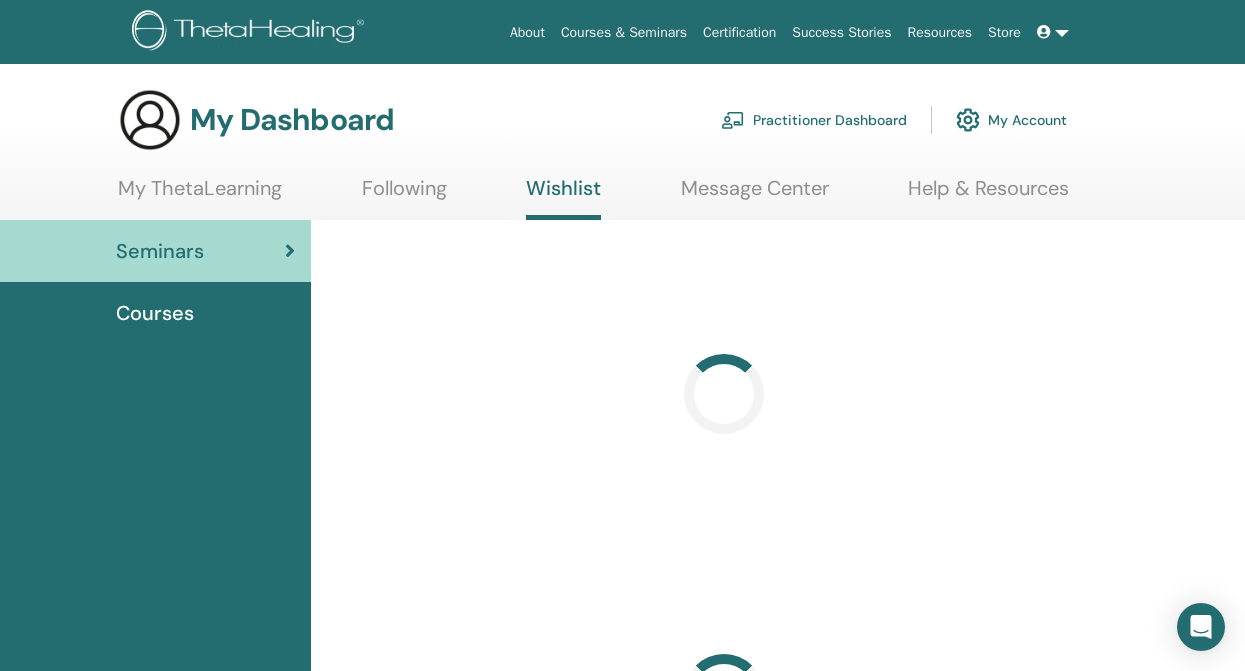 scroll, scrollTop: 0, scrollLeft: 0, axis: both 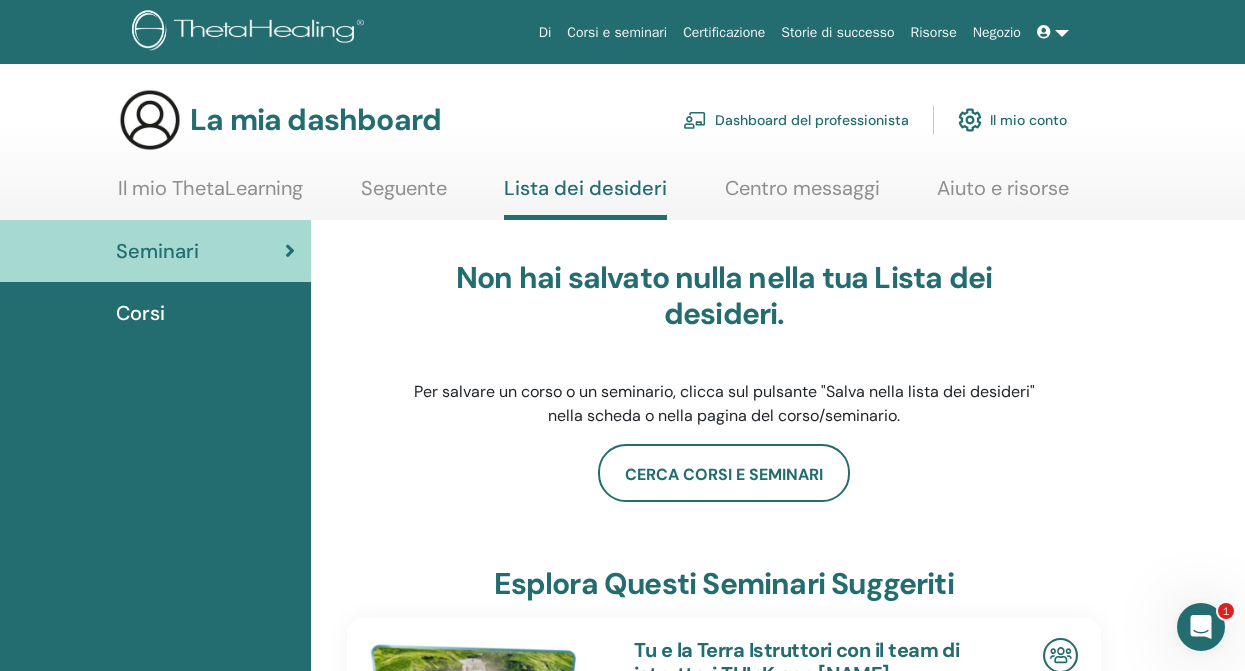 click on "Corsi" at bounding box center (140, 313) 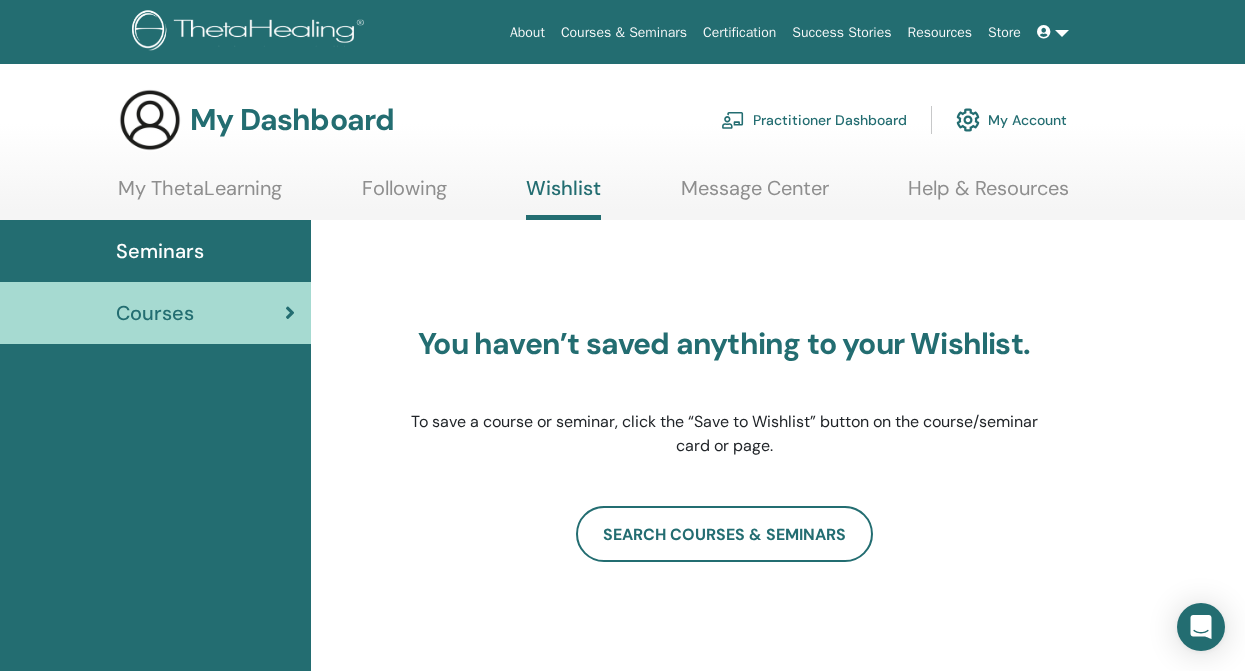 scroll, scrollTop: 0, scrollLeft: 0, axis: both 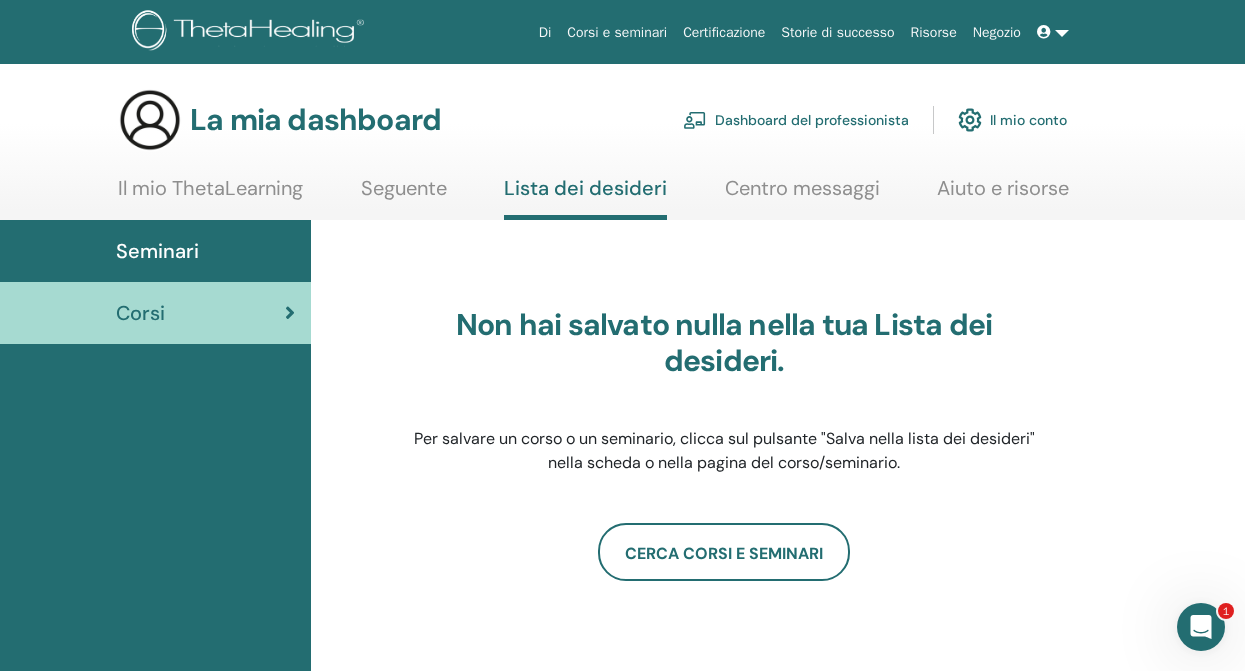 click at bounding box center [1046, 32] 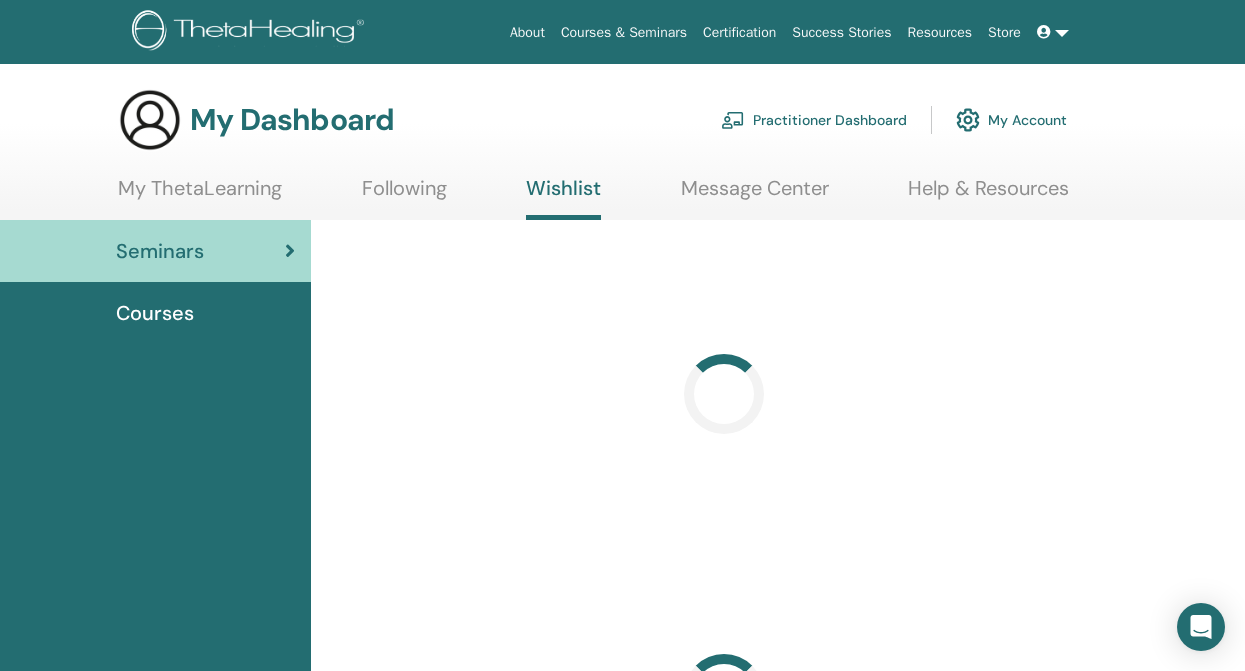 scroll, scrollTop: 0, scrollLeft: 0, axis: both 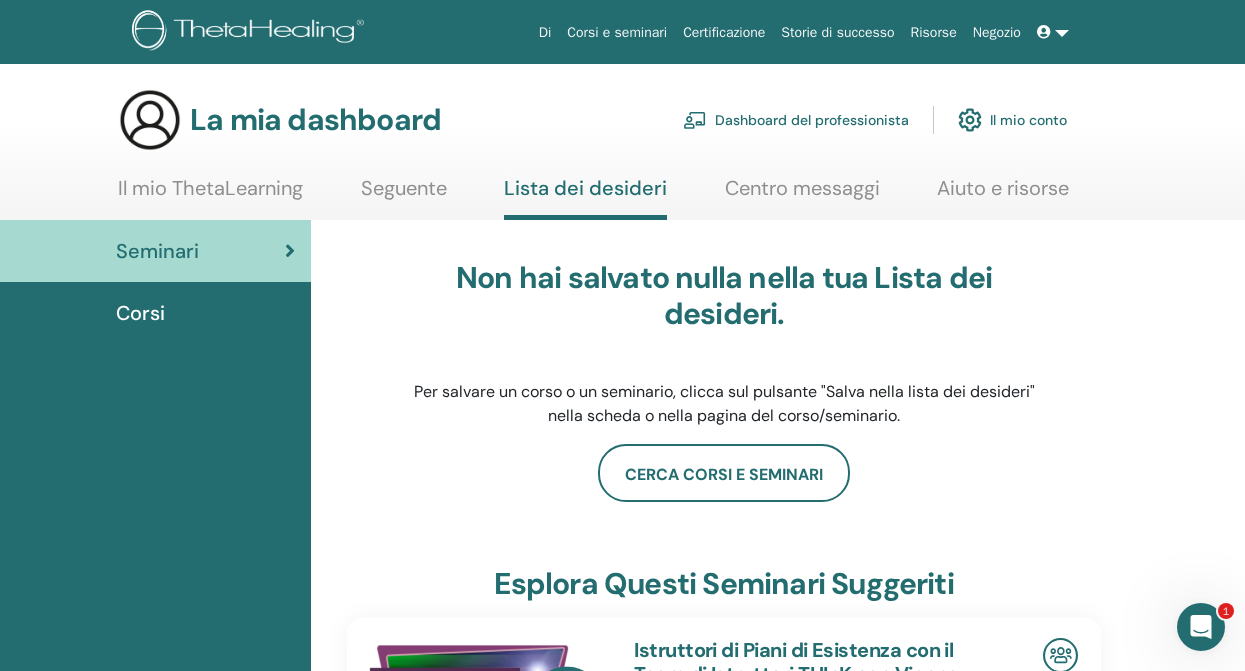 click on "Certificazione" at bounding box center [724, 32] 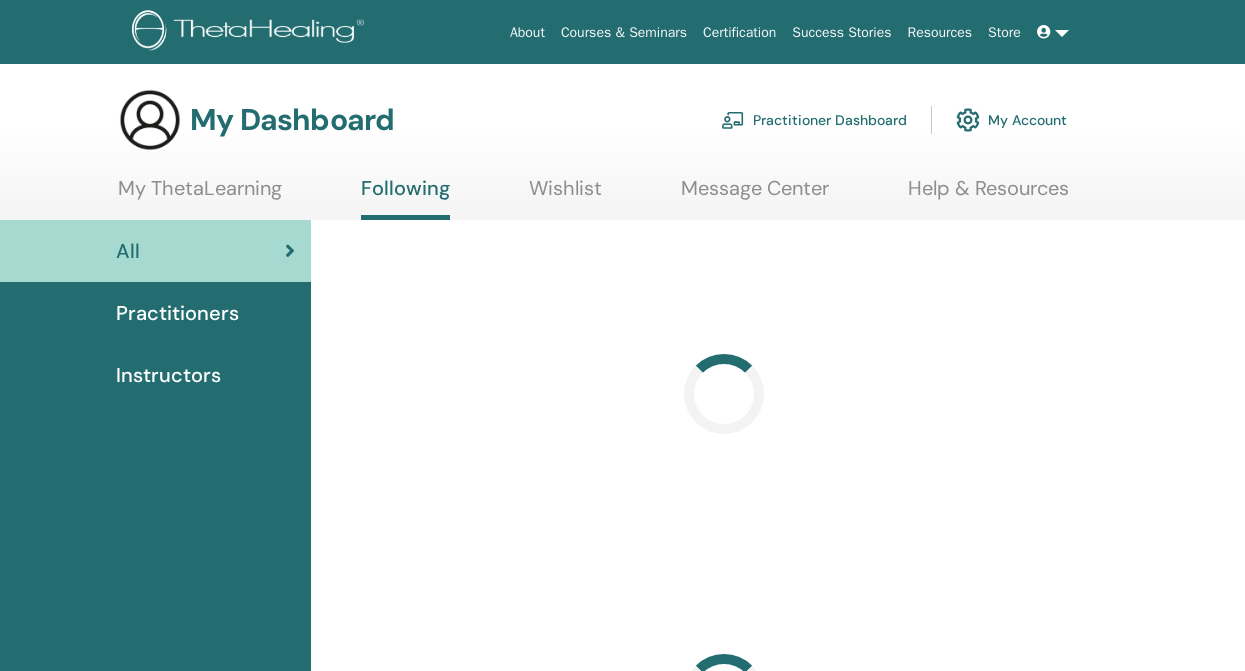 scroll, scrollTop: 0, scrollLeft: 0, axis: both 